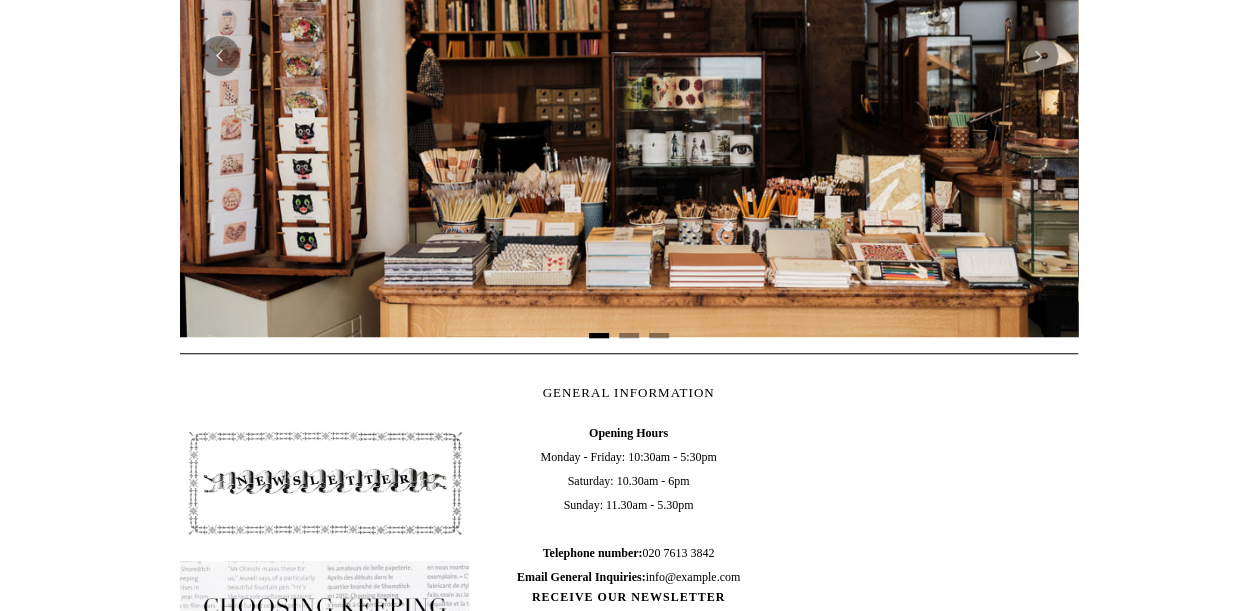 scroll, scrollTop: 664, scrollLeft: 0, axis: vertical 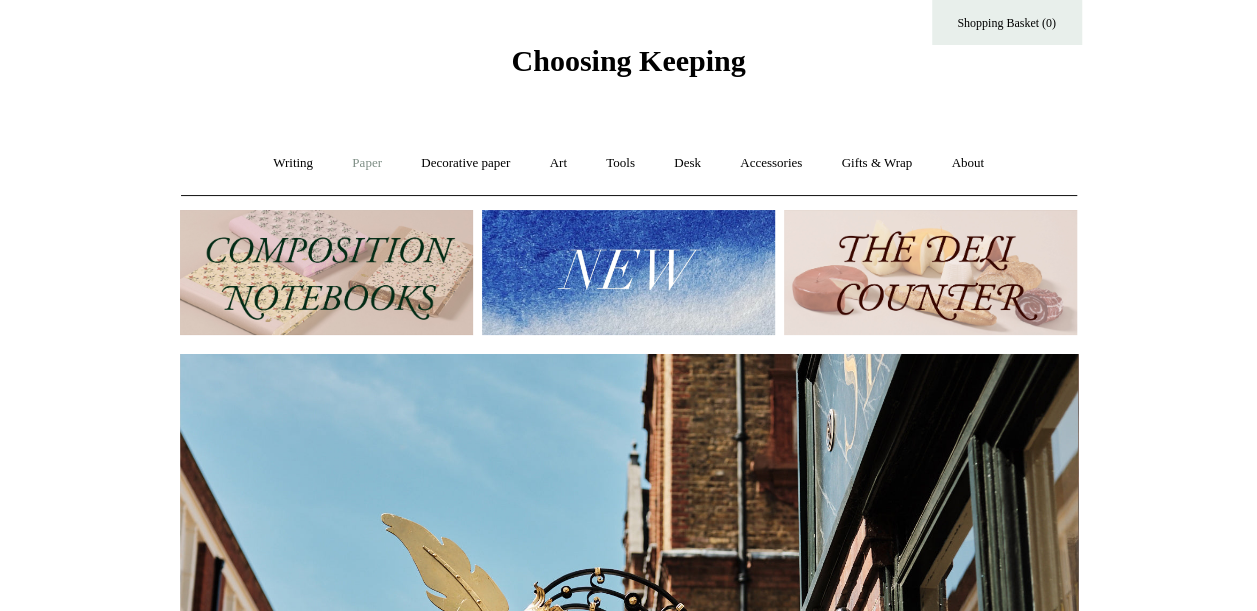 click on "Paper +" at bounding box center (367, 163) 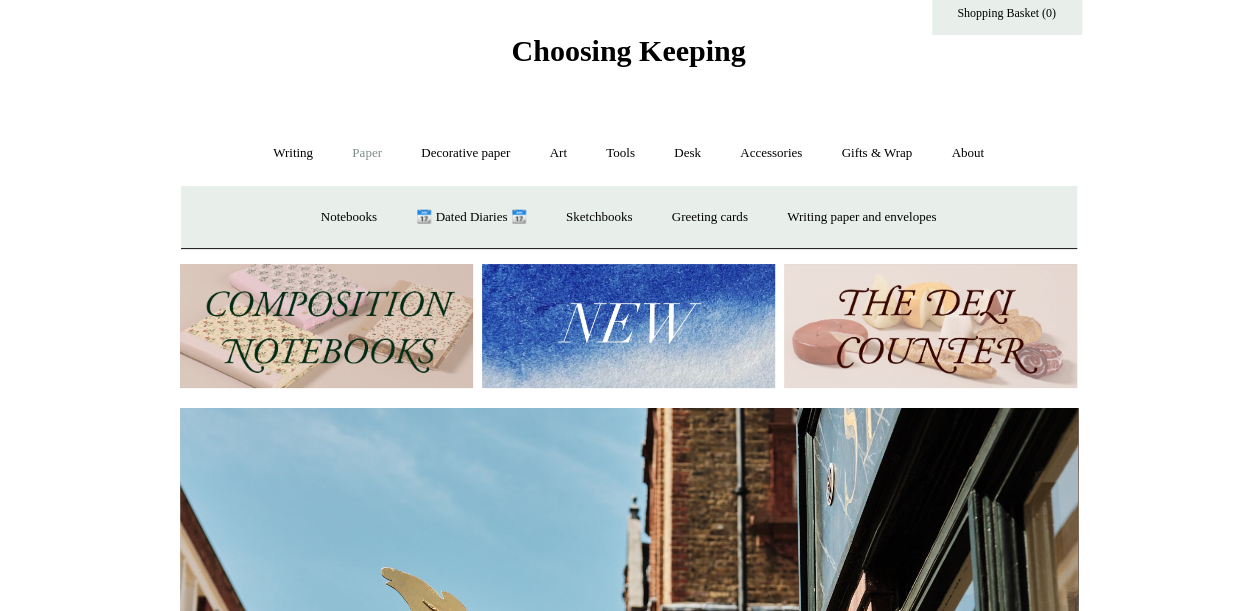 scroll, scrollTop: 53, scrollLeft: 0, axis: vertical 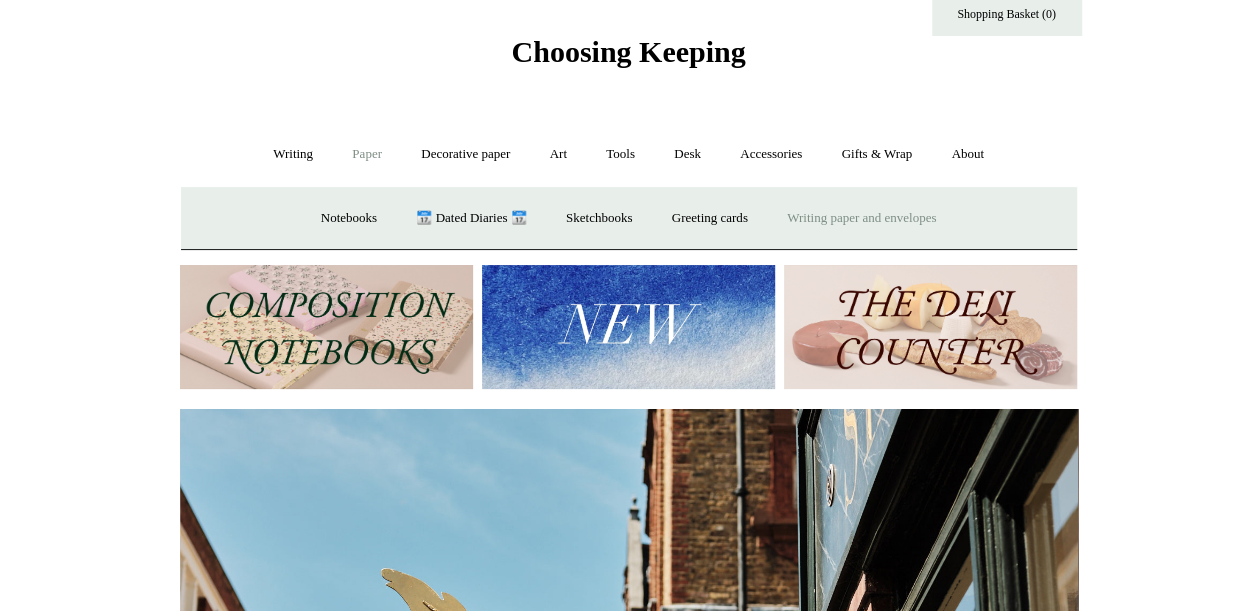 click on "Writing paper and envelopes +" at bounding box center [861, 218] 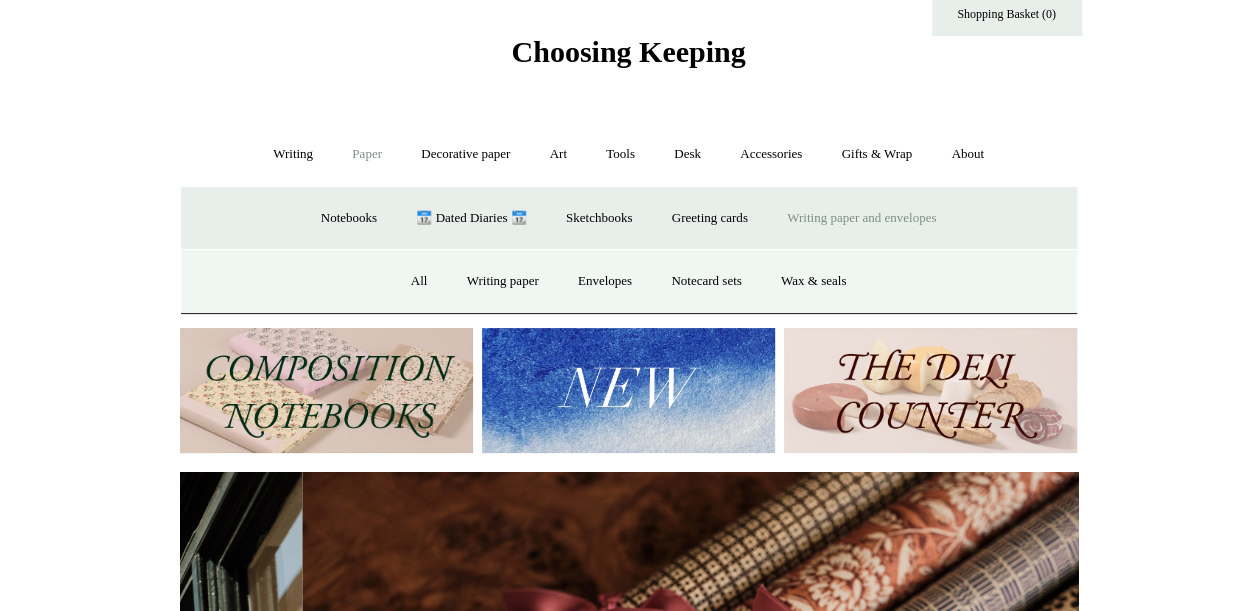 scroll, scrollTop: 0, scrollLeft: 1796, axis: horizontal 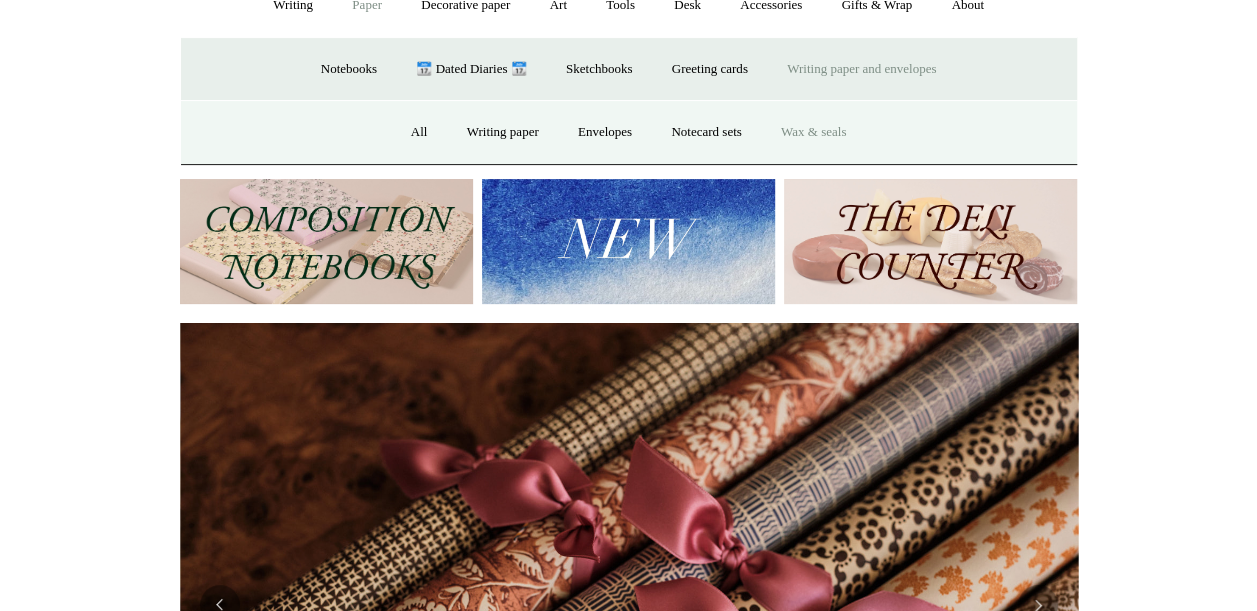 click on "Wax & seals" at bounding box center [813, 132] 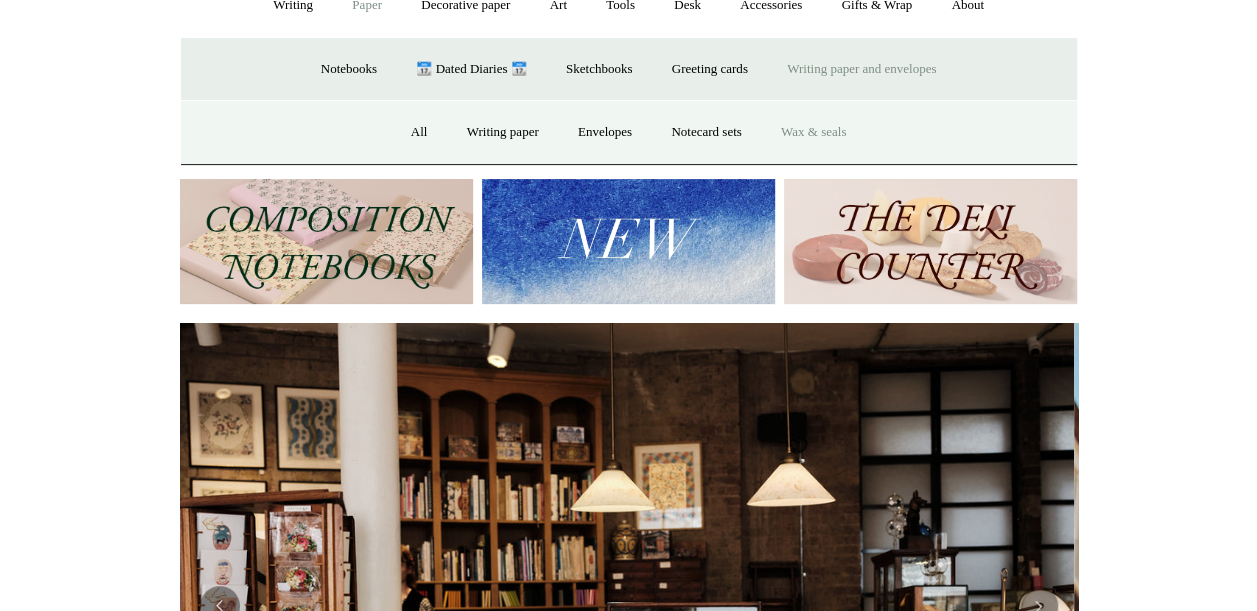 scroll, scrollTop: 0, scrollLeft: 0, axis: both 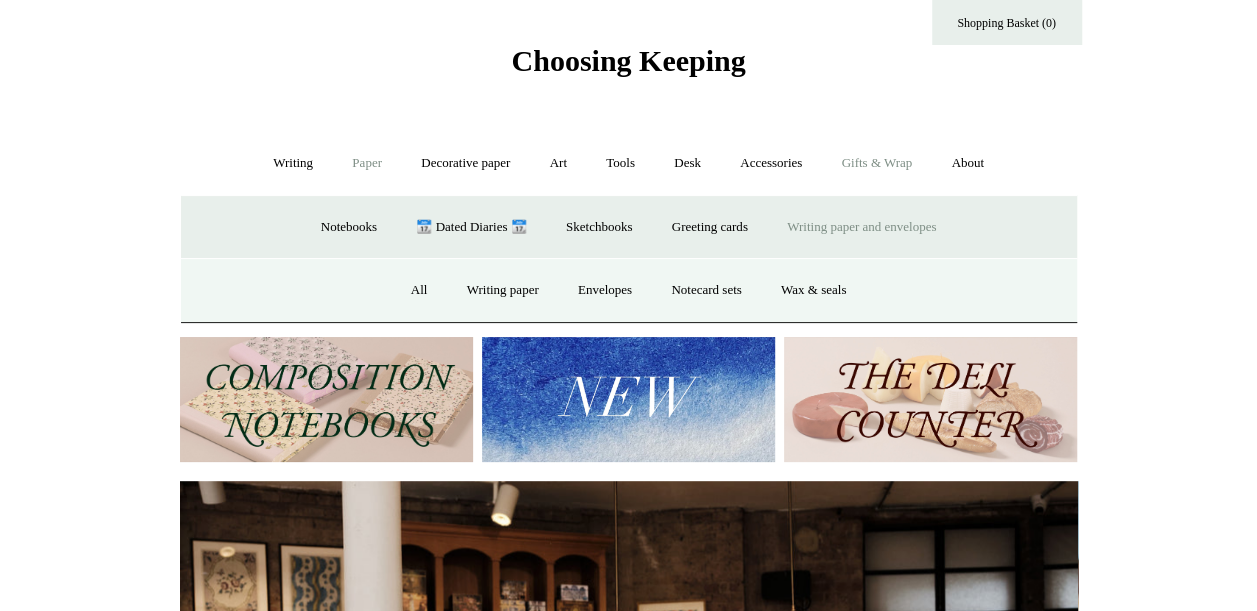 click on "Gifts & Wrap +" at bounding box center (876, 163) 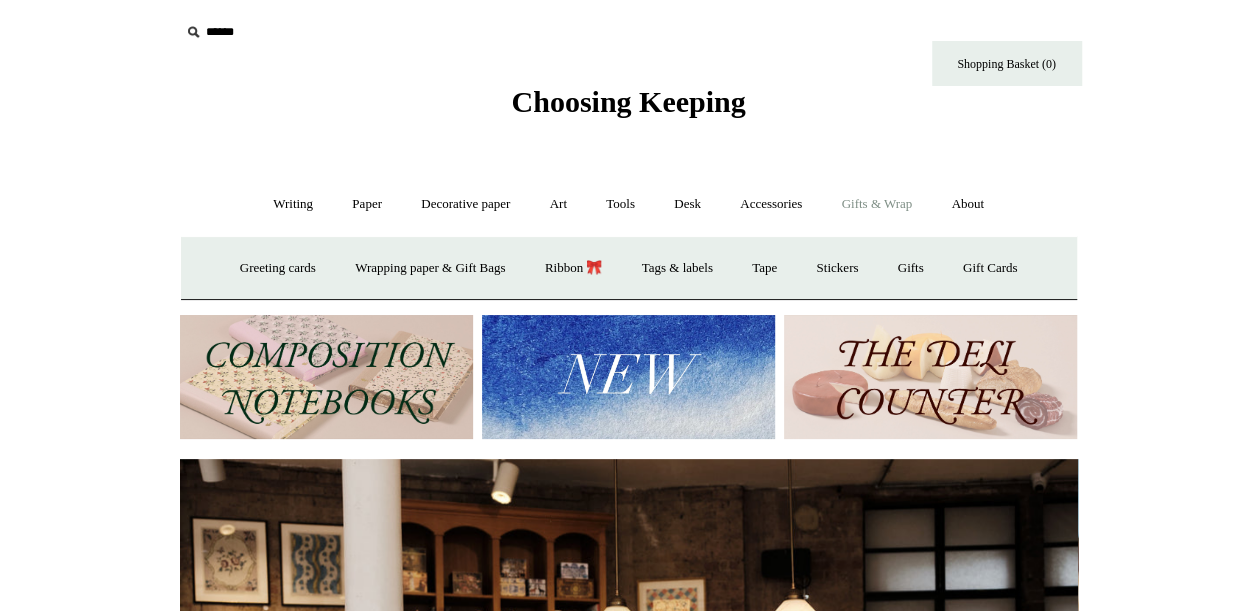 scroll, scrollTop: 0, scrollLeft: 0, axis: both 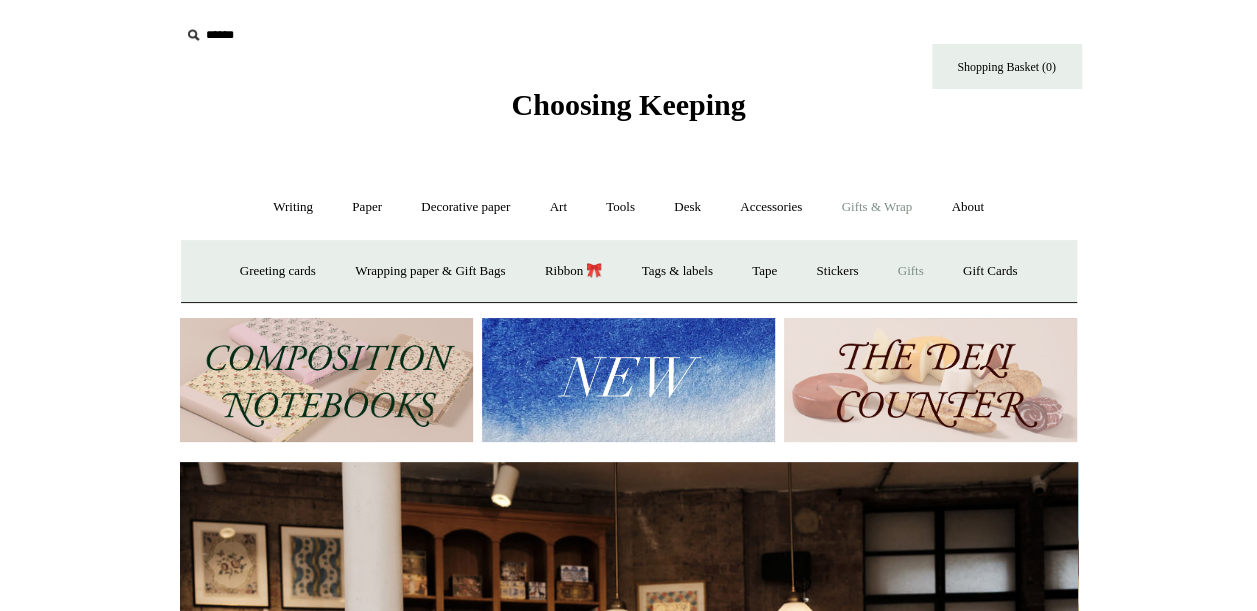 click on "Gifts +" at bounding box center (911, 271) 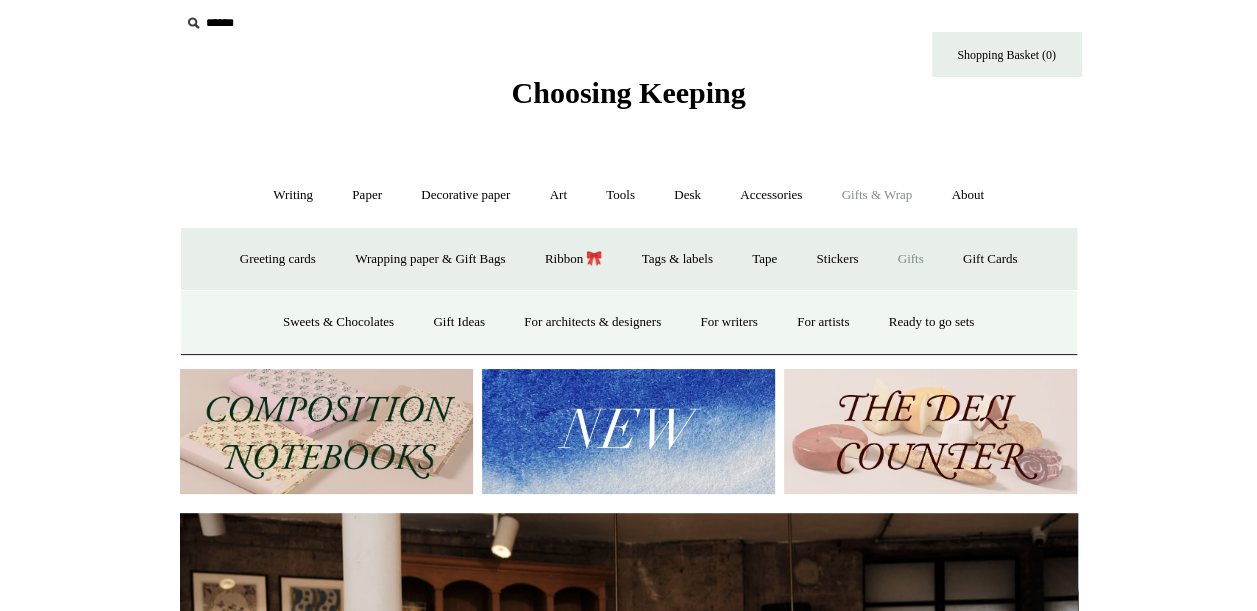 scroll, scrollTop: 40, scrollLeft: 0, axis: vertical 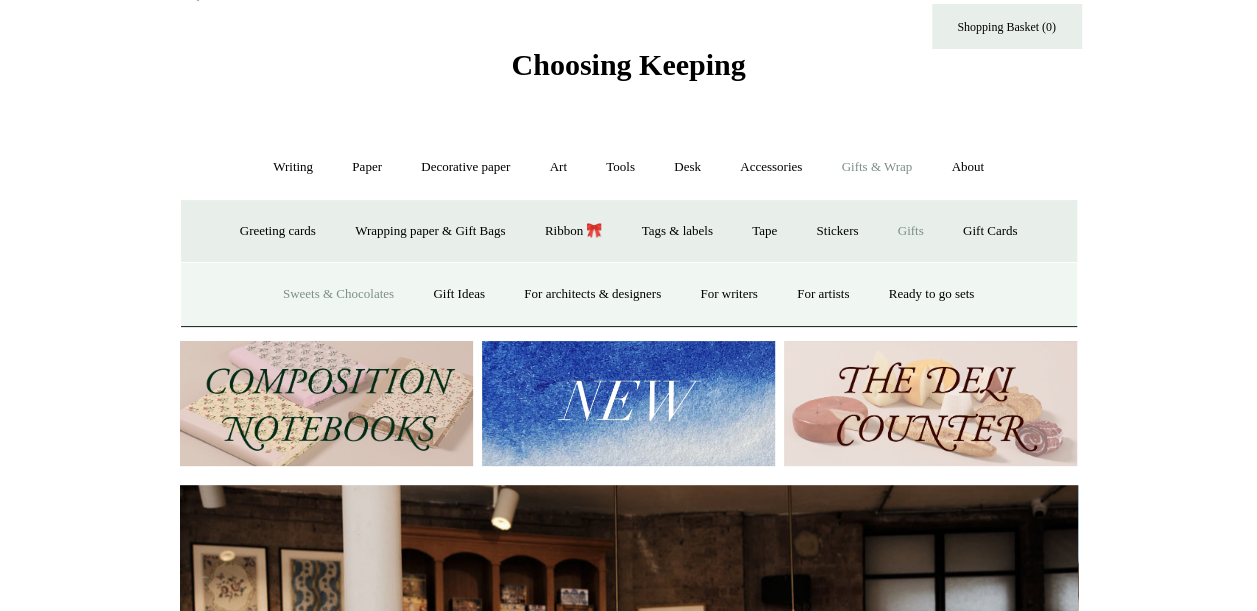 click on "Sweets & Chocolates" at bounding box center [338, 294] 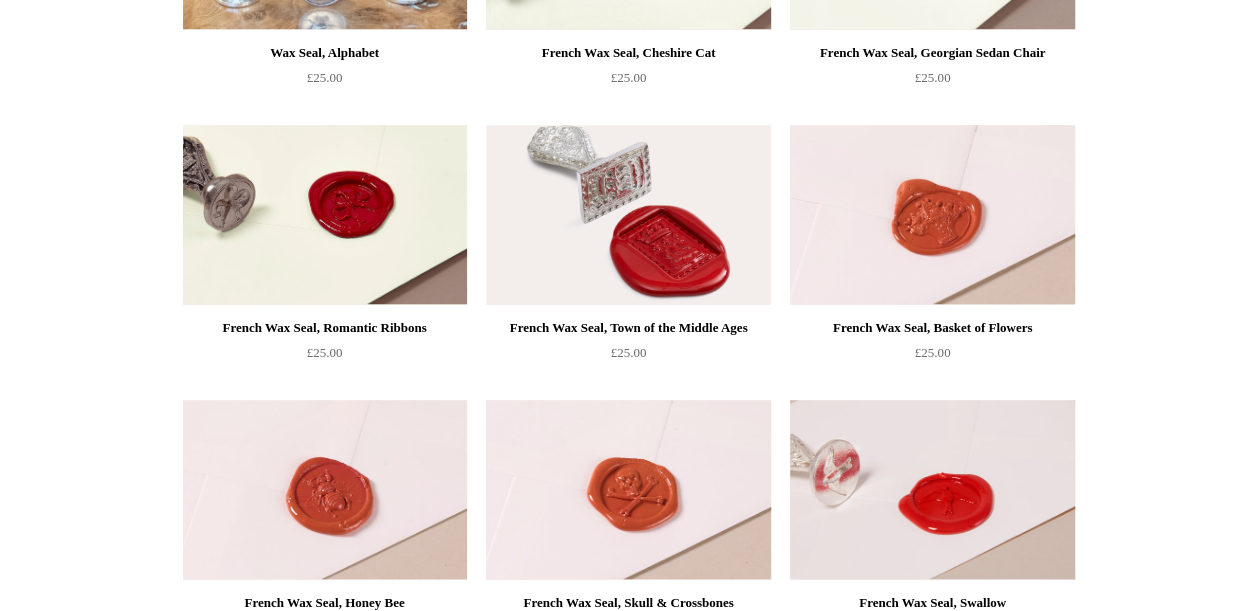 scroll, scrollTop: 684, scrollLeft: 0, axis: vertical 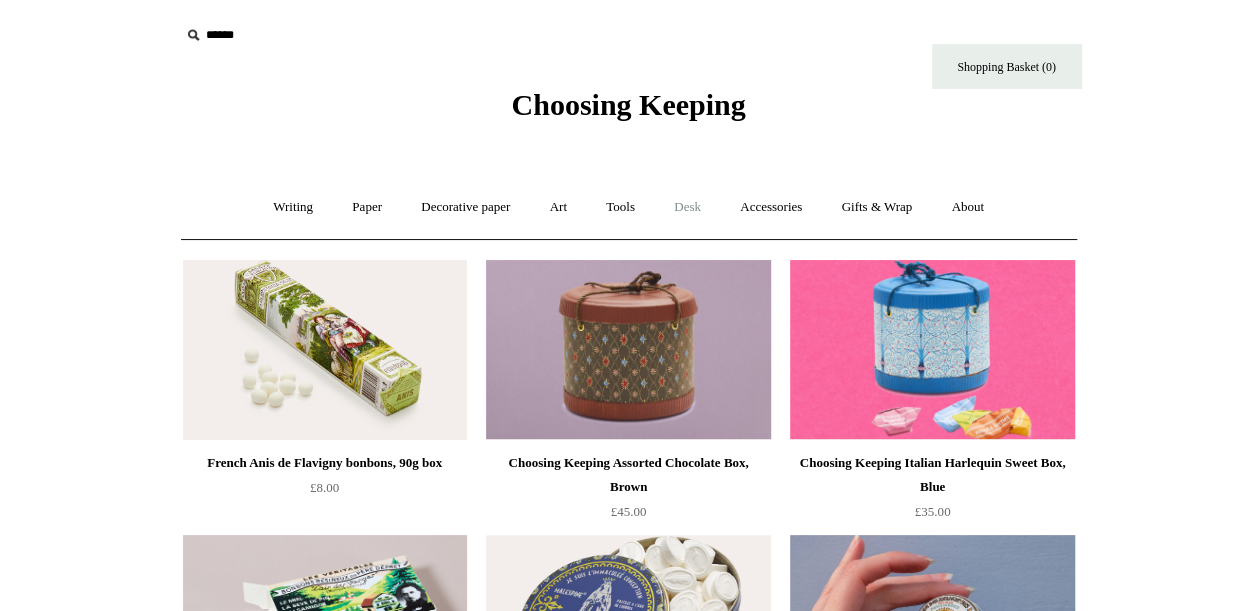click on "Desk +" at bounding box center [687, 207] 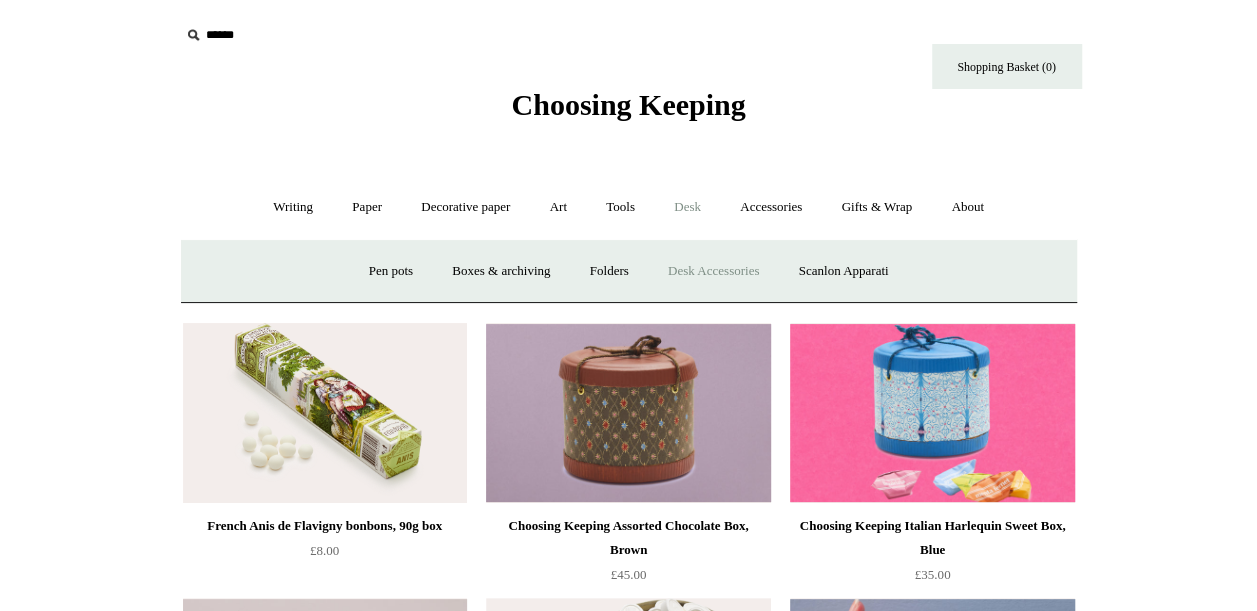 click on "Desk Accessories" at bounding box center [713, 271] 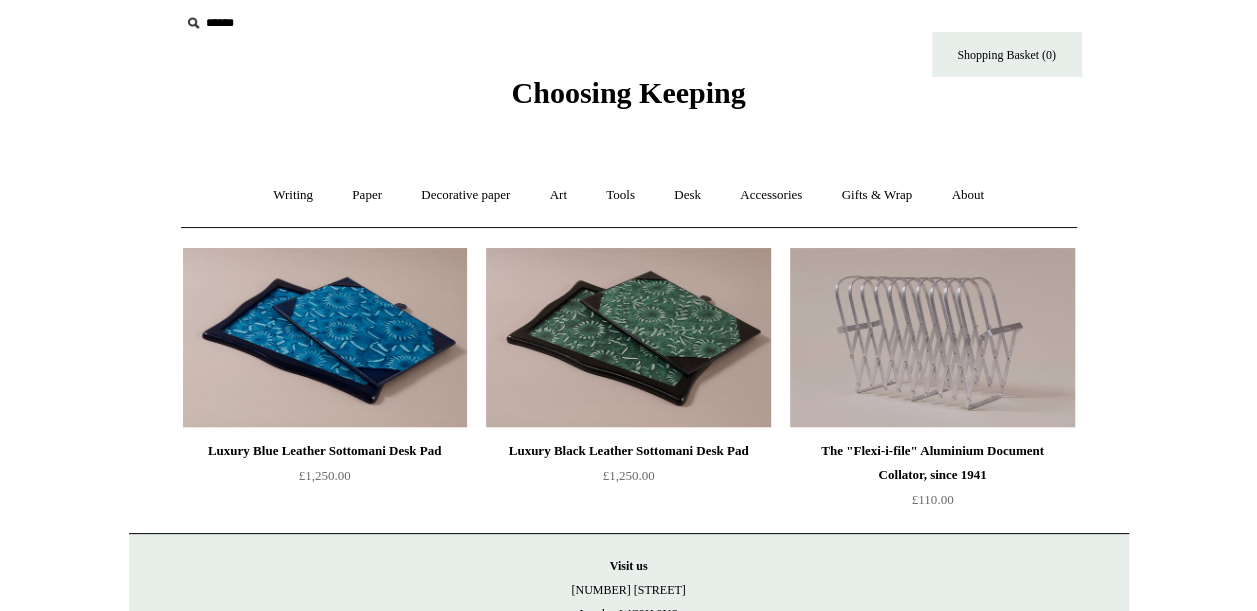 scroll, scrollTop: 0, scrollLeft: 0, axis: both 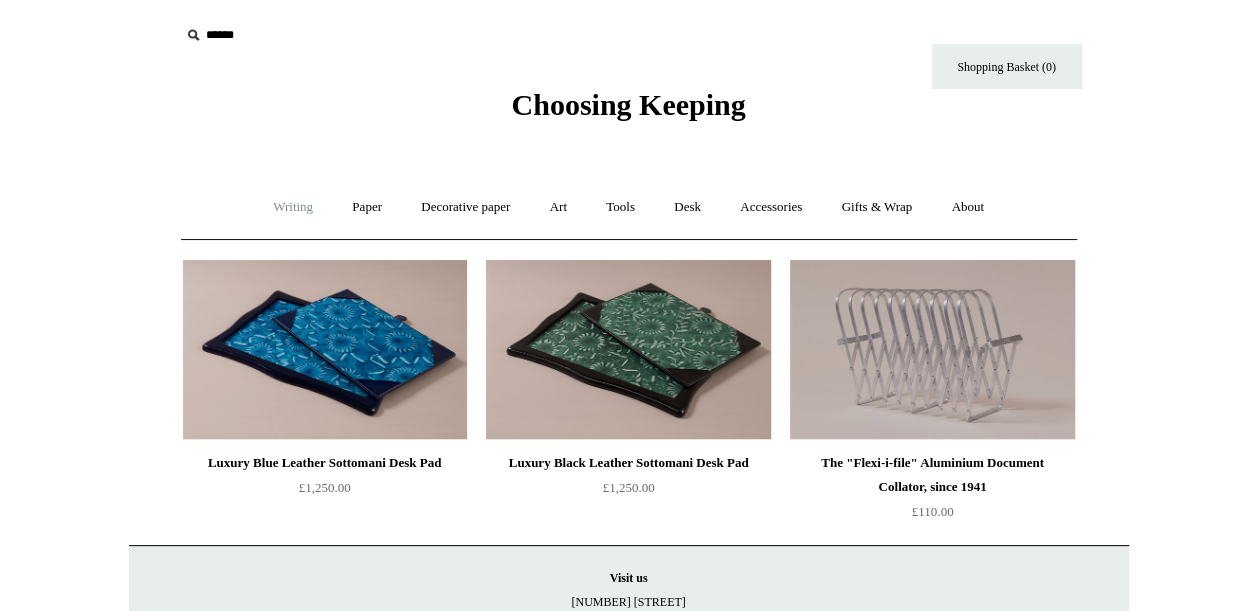 click on "Writing +" at bounding box center (293, 207) 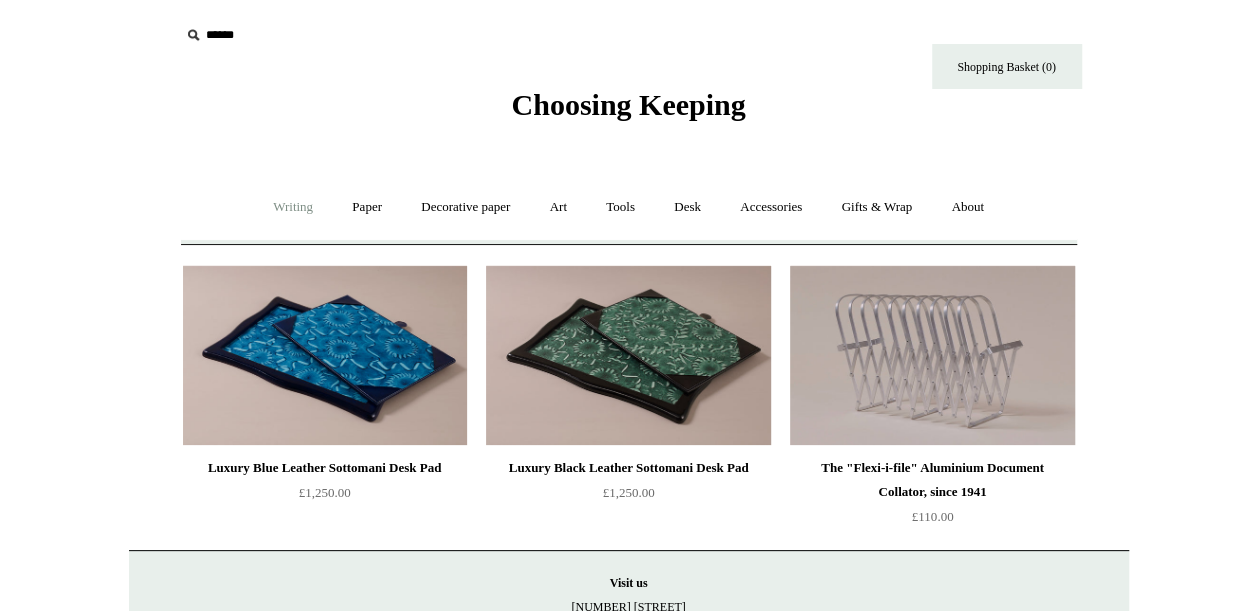 click on "Writing -" at bounding box center [293, 207] 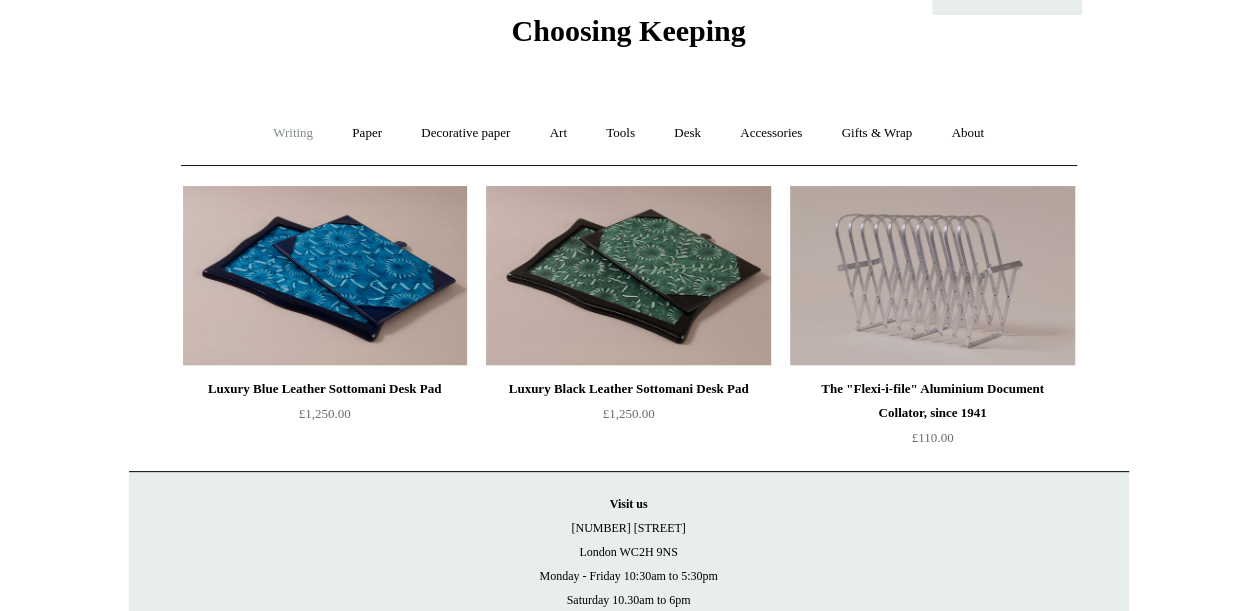 scroll, scrollTop: 157, scrollLeft: 0, axis: vertical 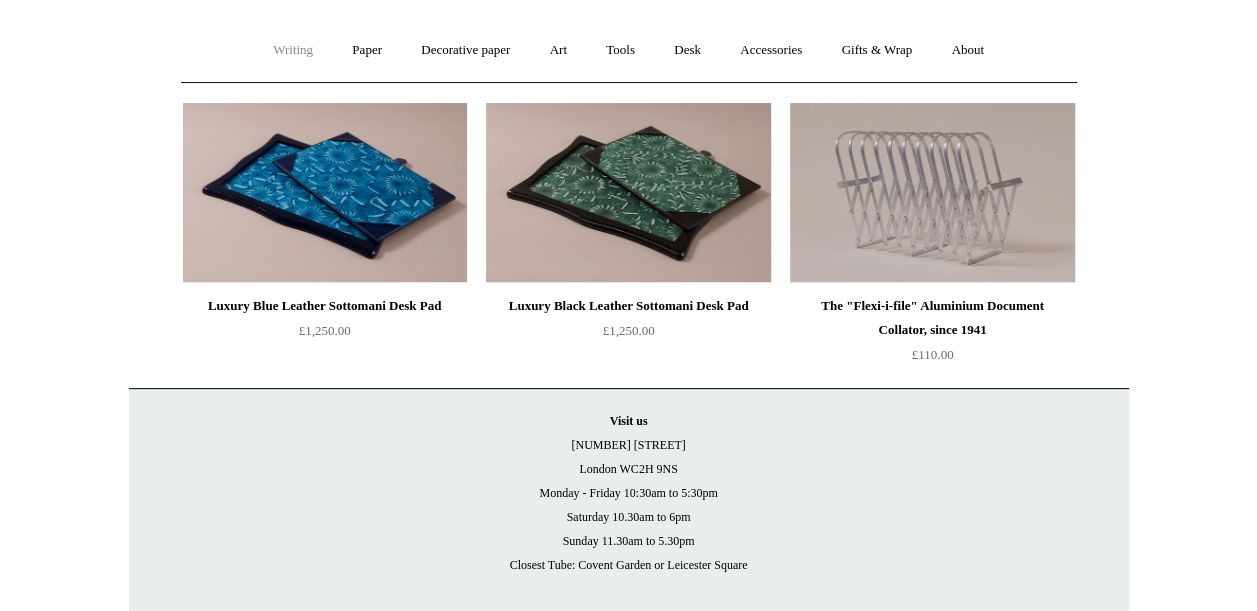 click on "Writing +" at bounding box center (293, 50) 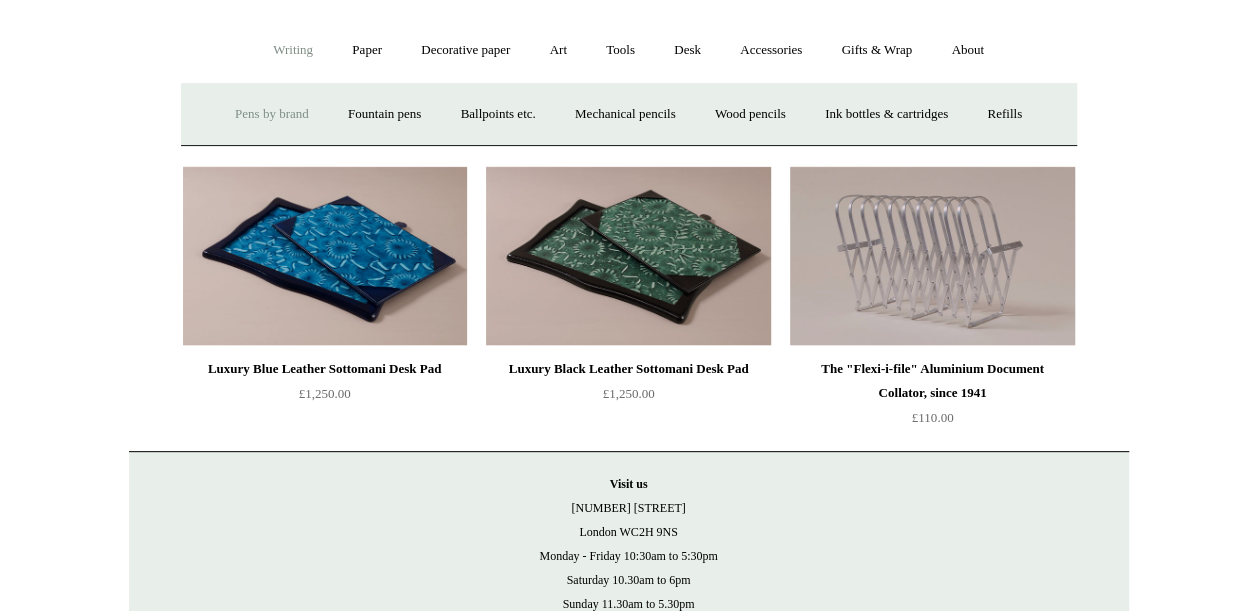 click on "Pens by brand +" at bounding box center [272, 114] 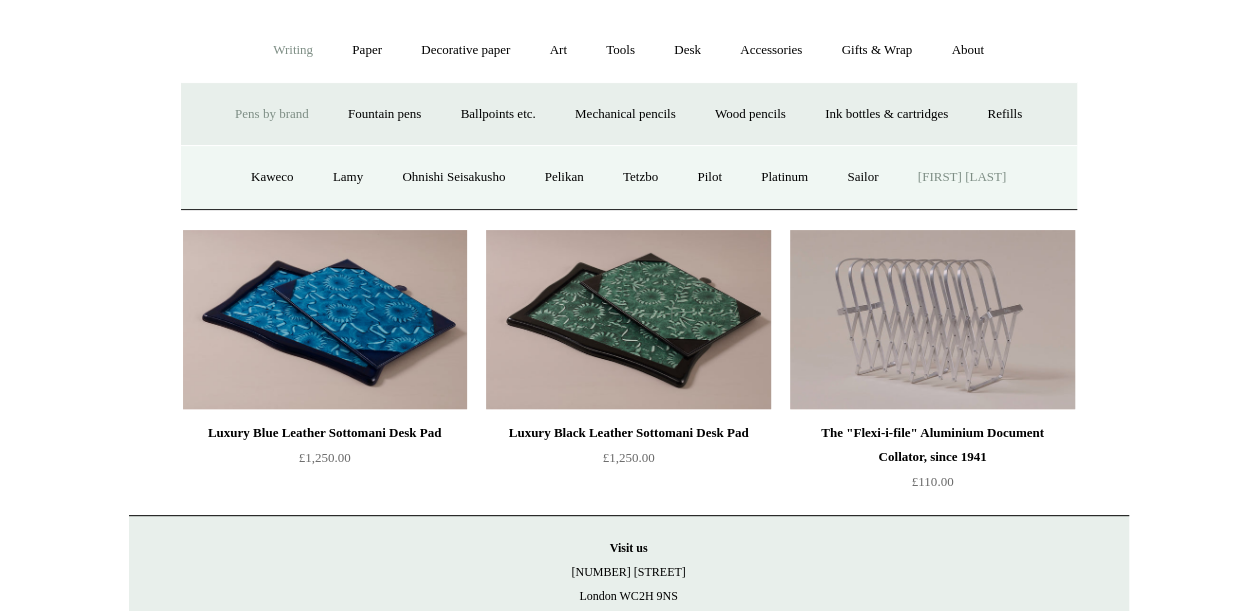 click on "[FIRST] [LAST]" at bounding box center (962, 177) 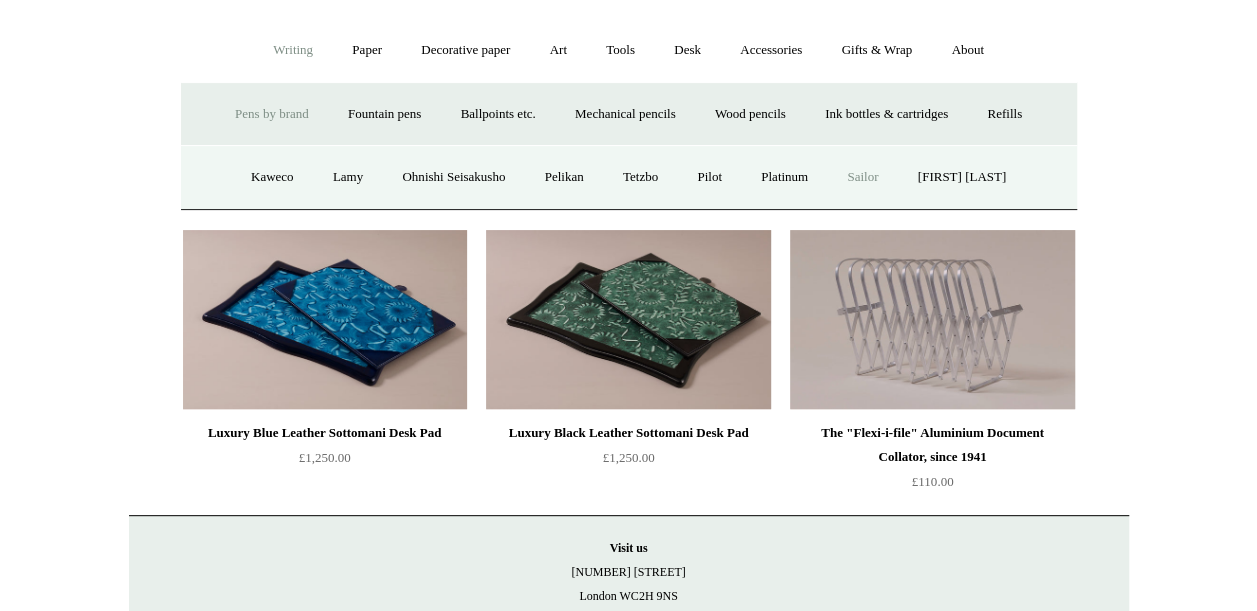click on "Sailor" at bounding box center (862, 177) 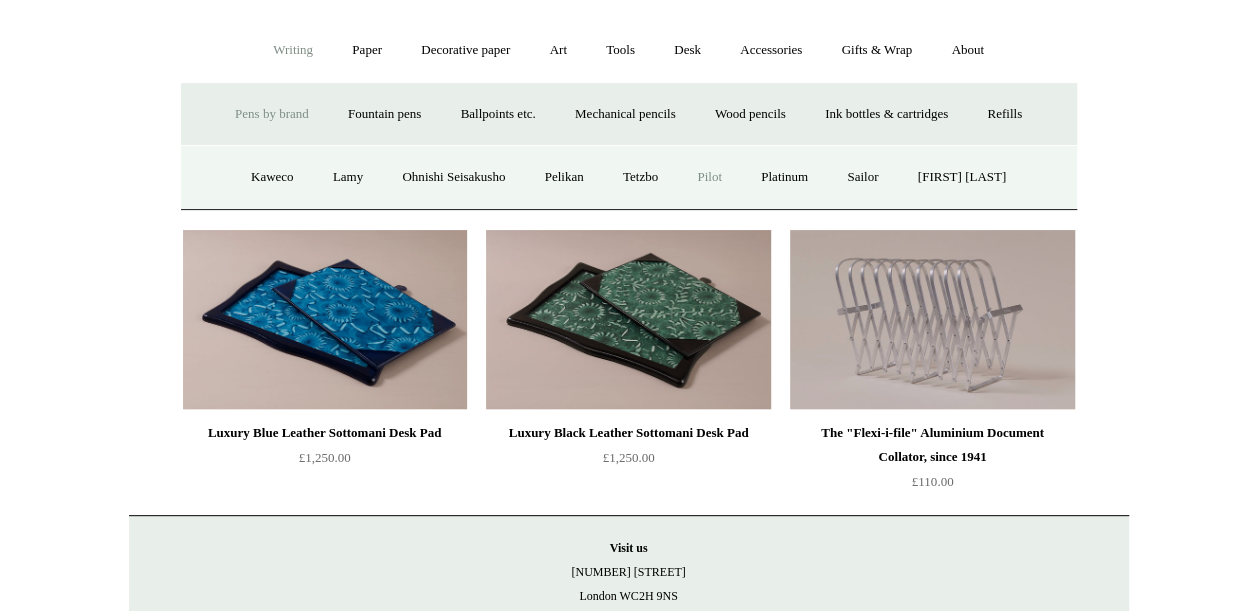 click on "Pilot" at bounding box center [709, 177] 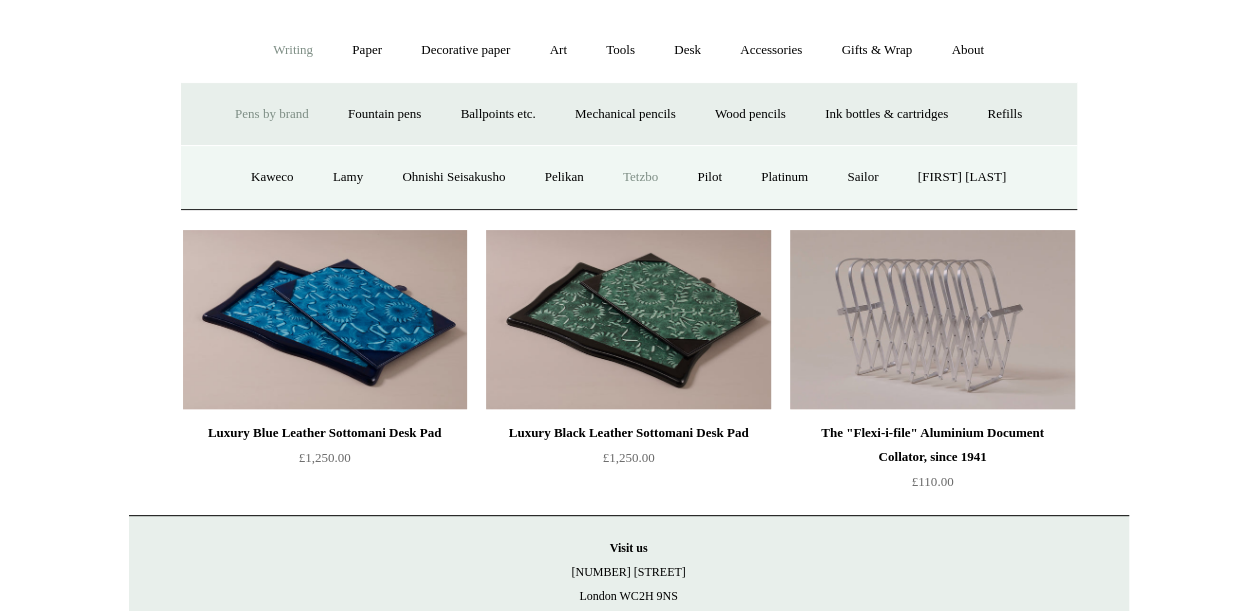 click on "Tetzbo" at bounding box center (640, 177) 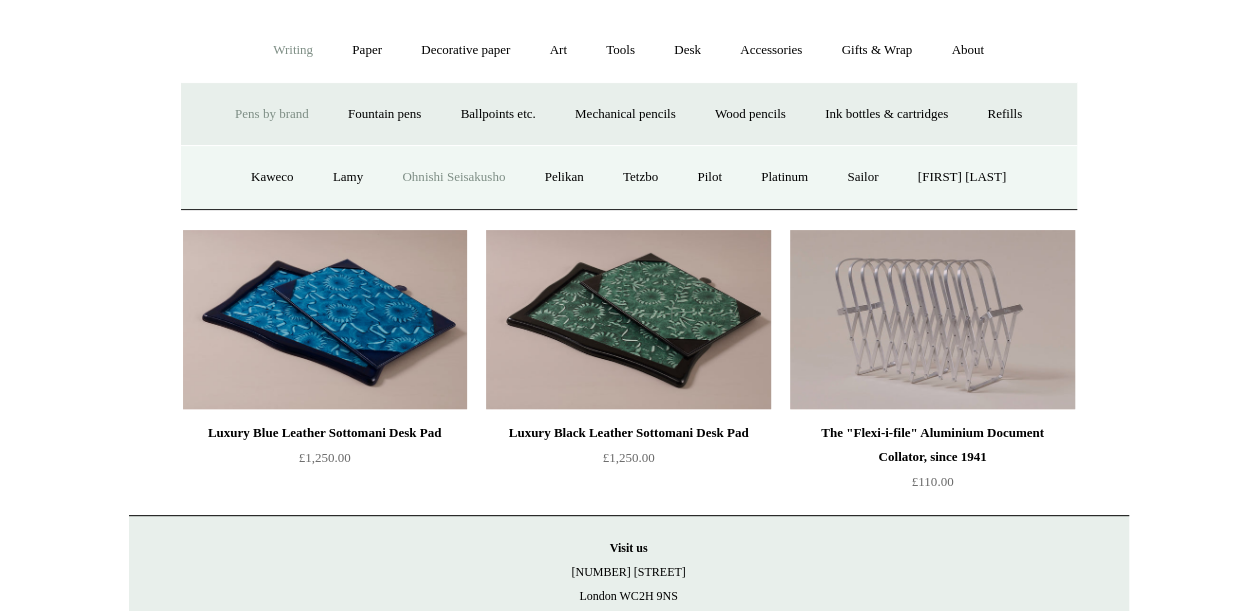 click on "Ohnishi Seisakusho" at bounding box center [453, 177] 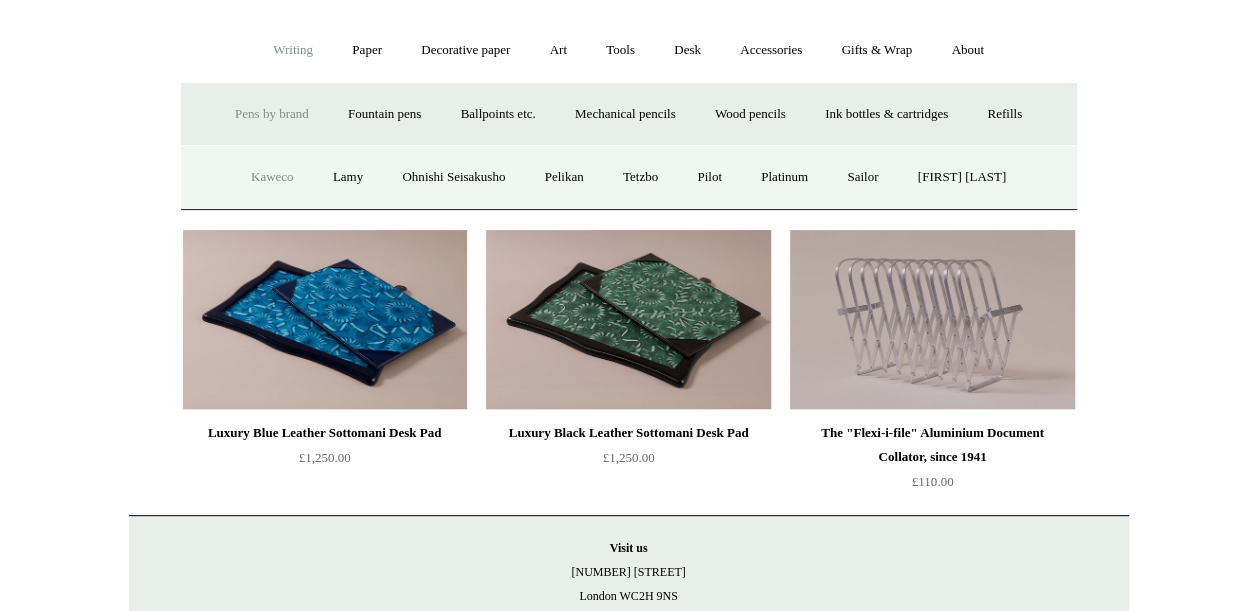 click on "Kaweco" at bounding box center (272, 177) 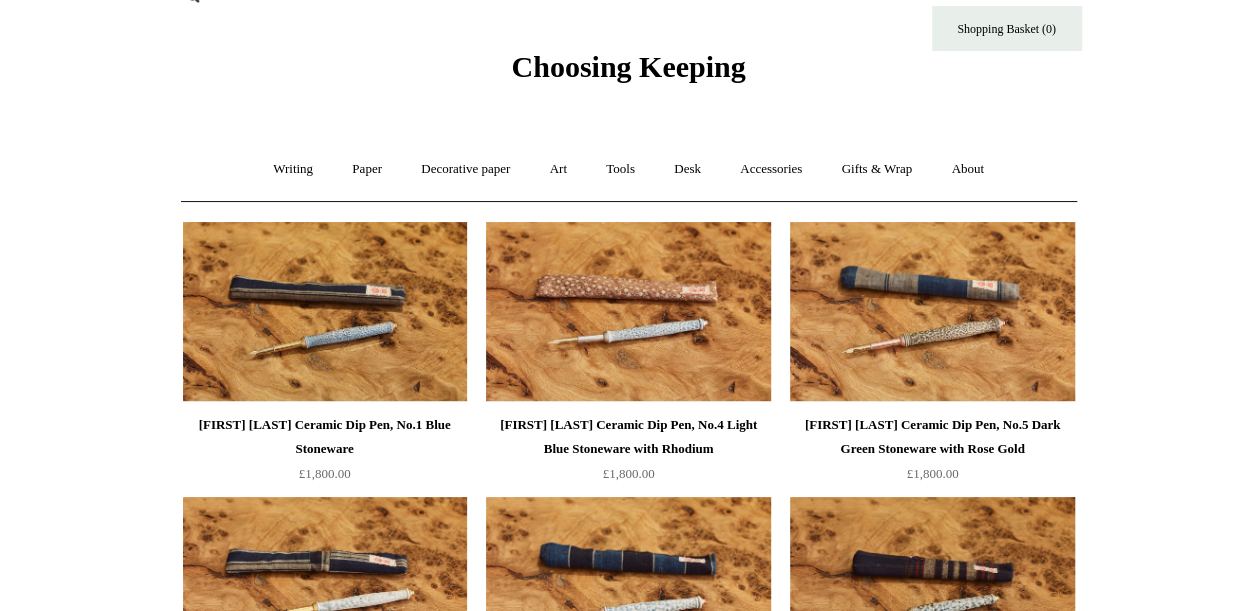 scroll, scrollTop: 0, scrollLeft: 0, axis: both 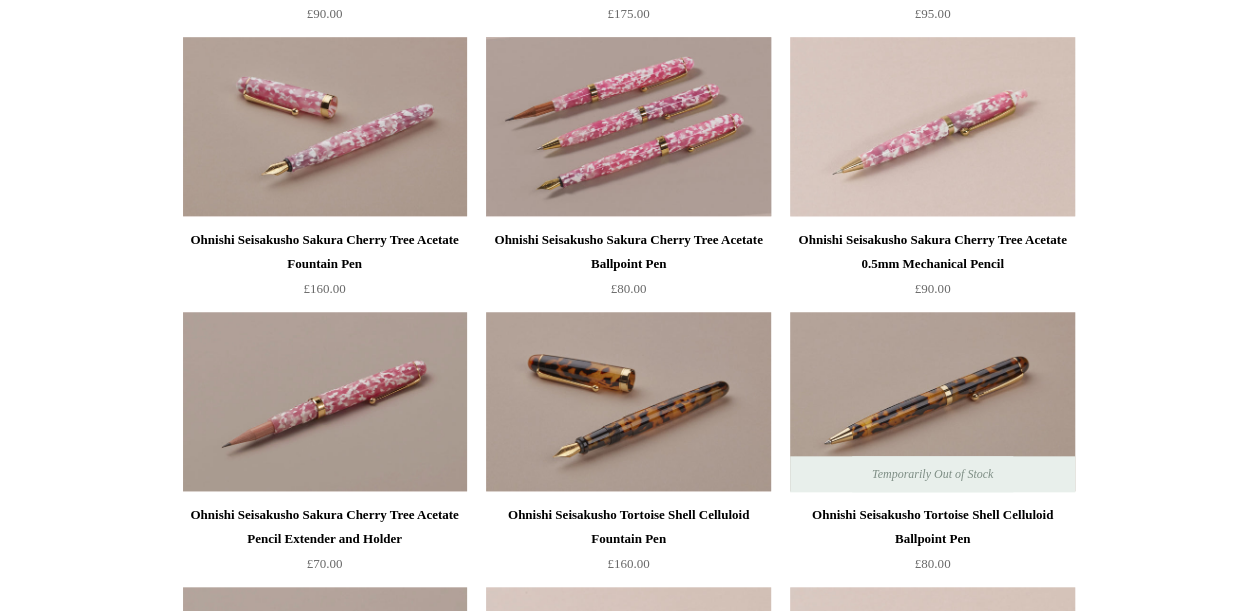 click at bounding box center [628, 127] 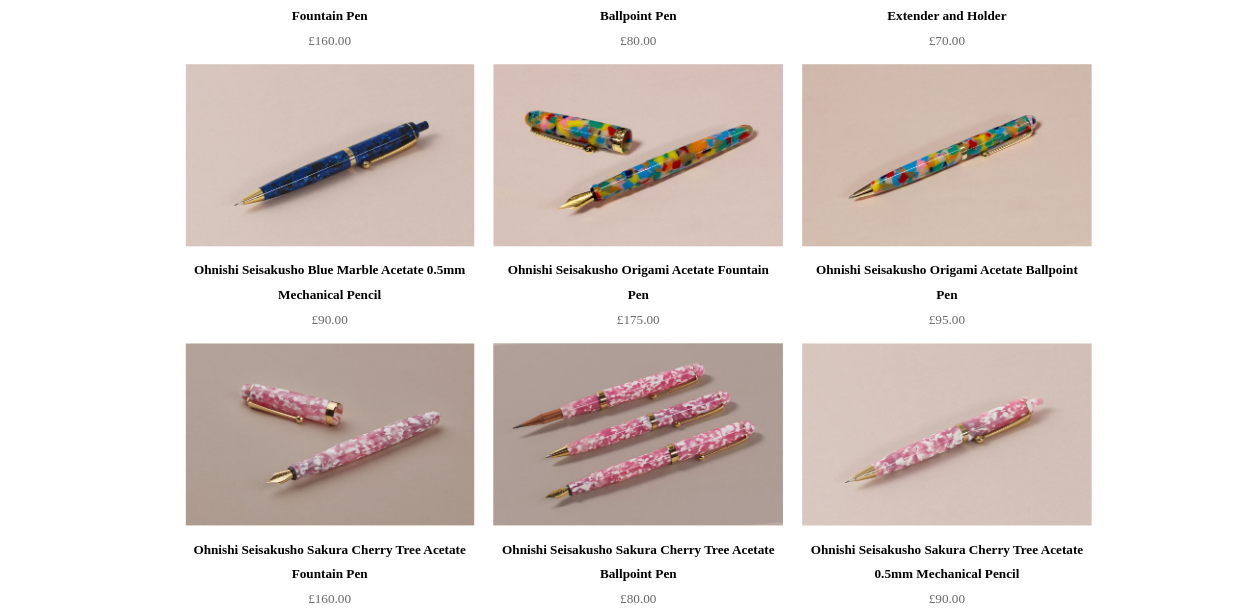 scroll, scrollTop: 466, scrollLeft: 0, axis: vertical 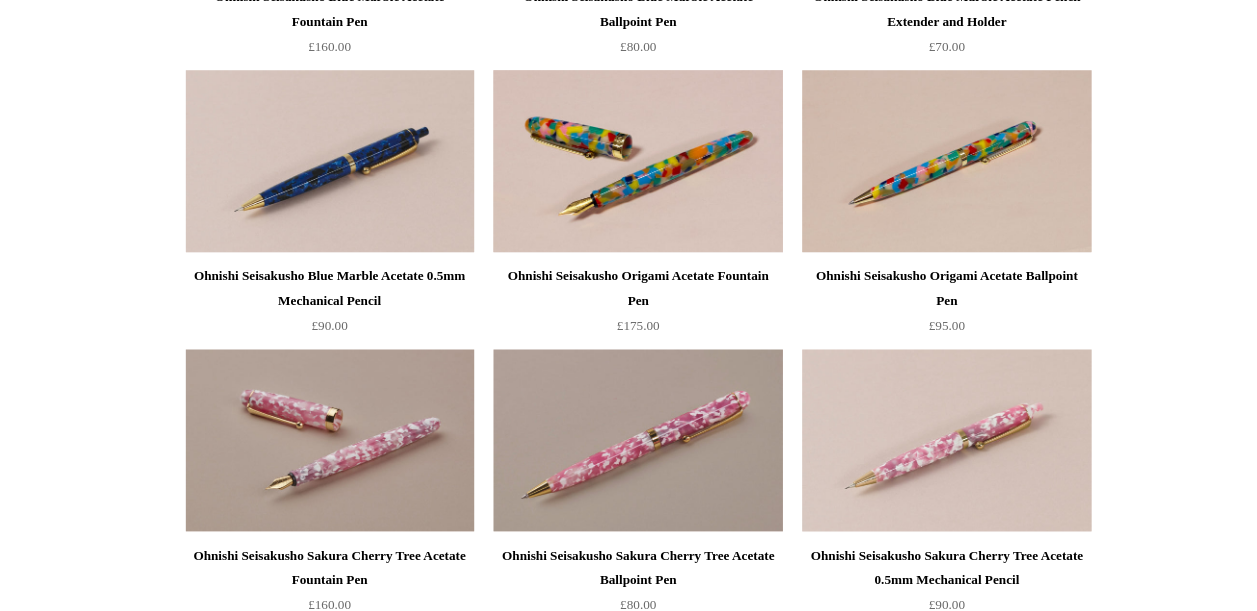 click at bounding box center (628, 159) 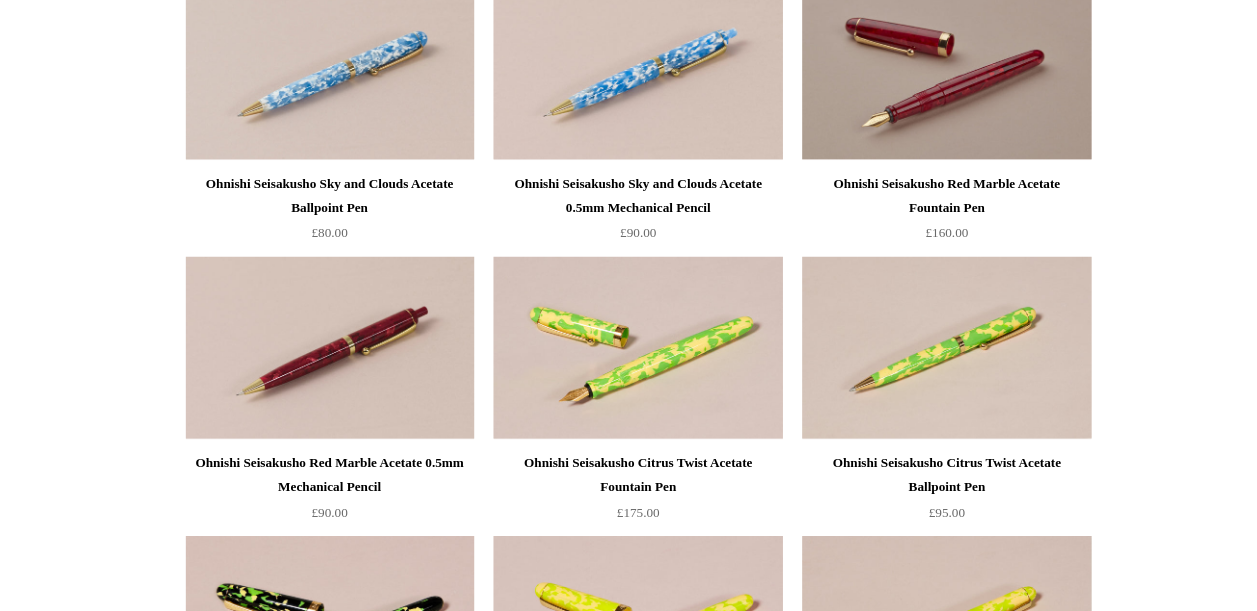 scroll, scrollTop: 1921, scrollLeft: 0, axis: vertical 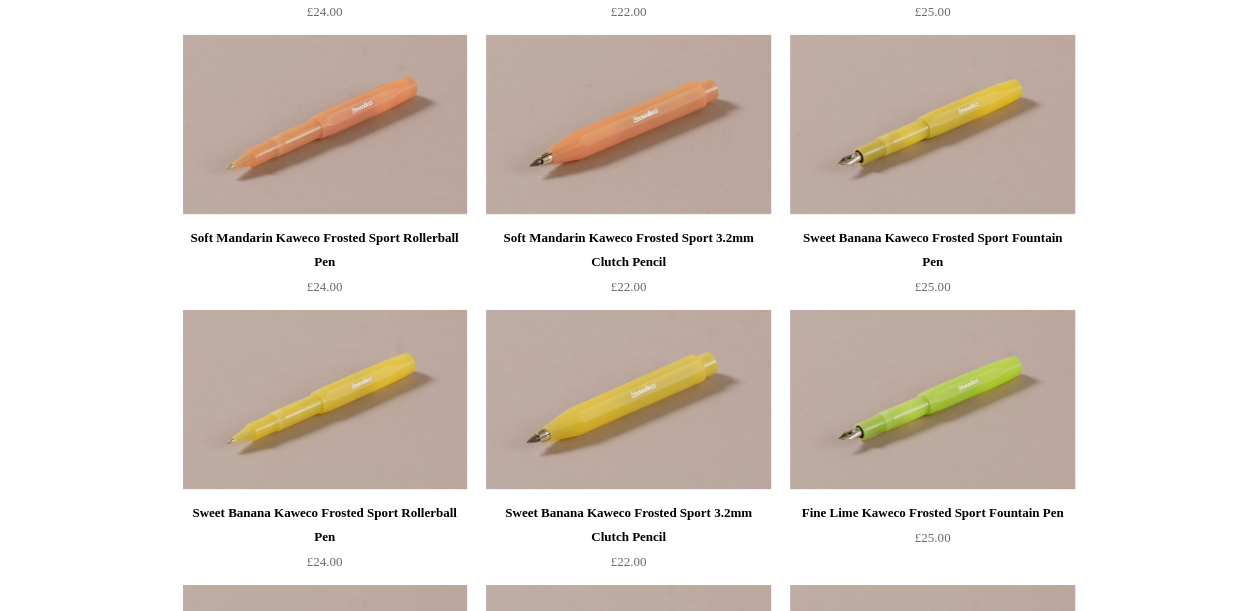 click on "Menu
Choosing Keeping
*
Shipping Information
Shopping Basket (0)
*
⤺
+ +" at bounding box center [628, 1991] 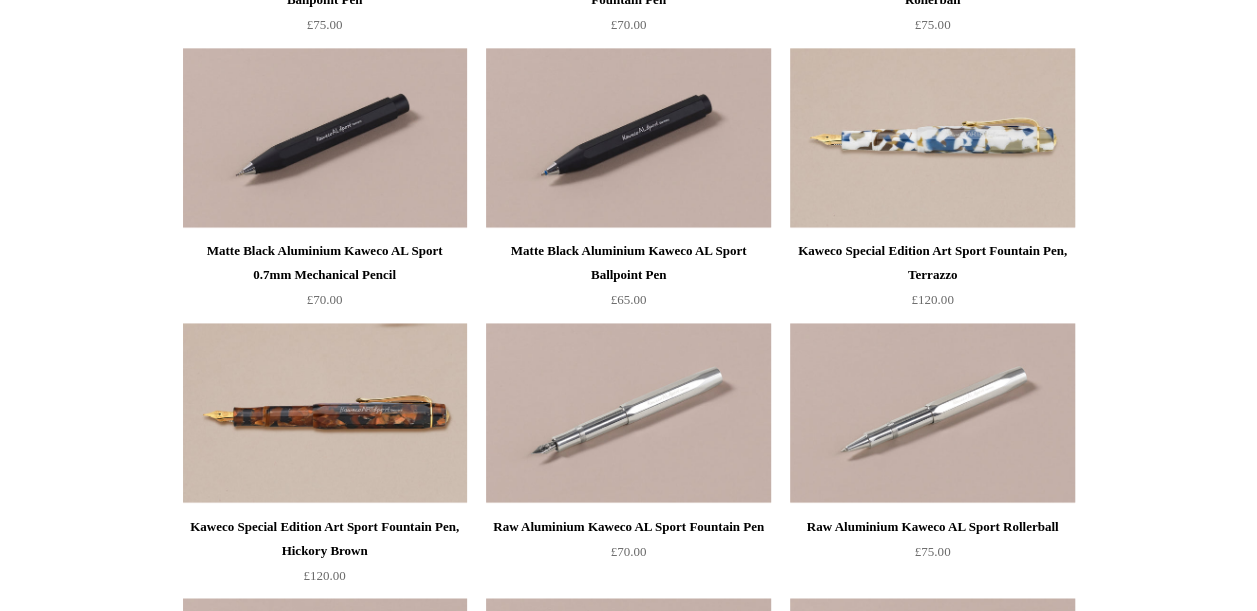 scroll, scrollTop: 5162, scrollLeft: 0, axis: vertical 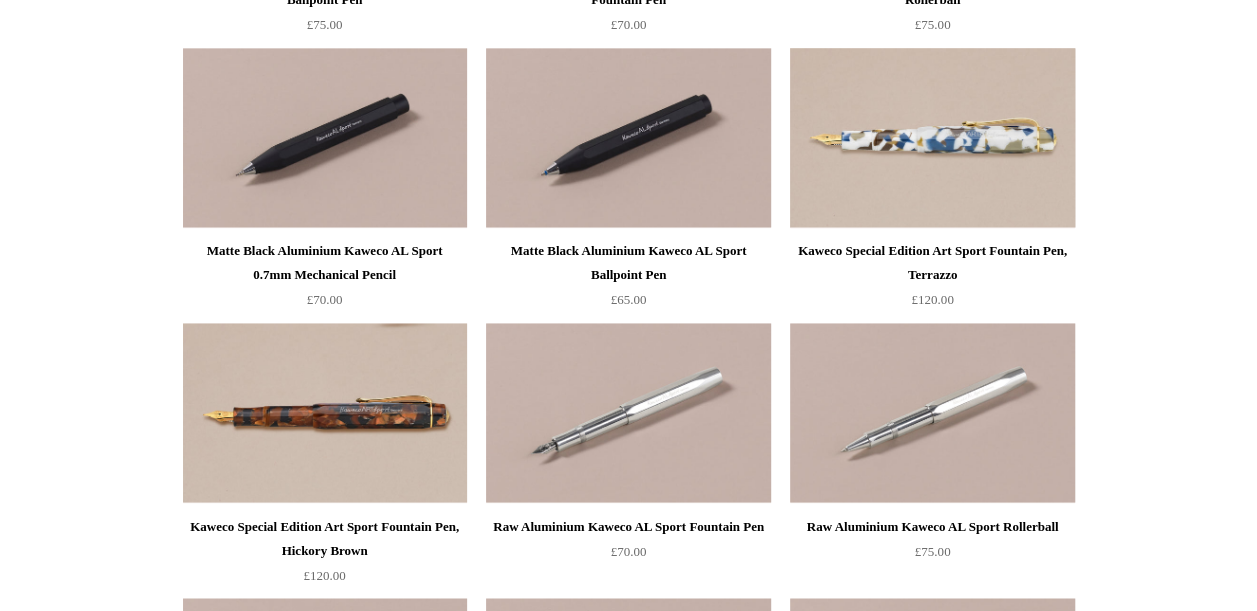 click at bounding box center [932, 138] 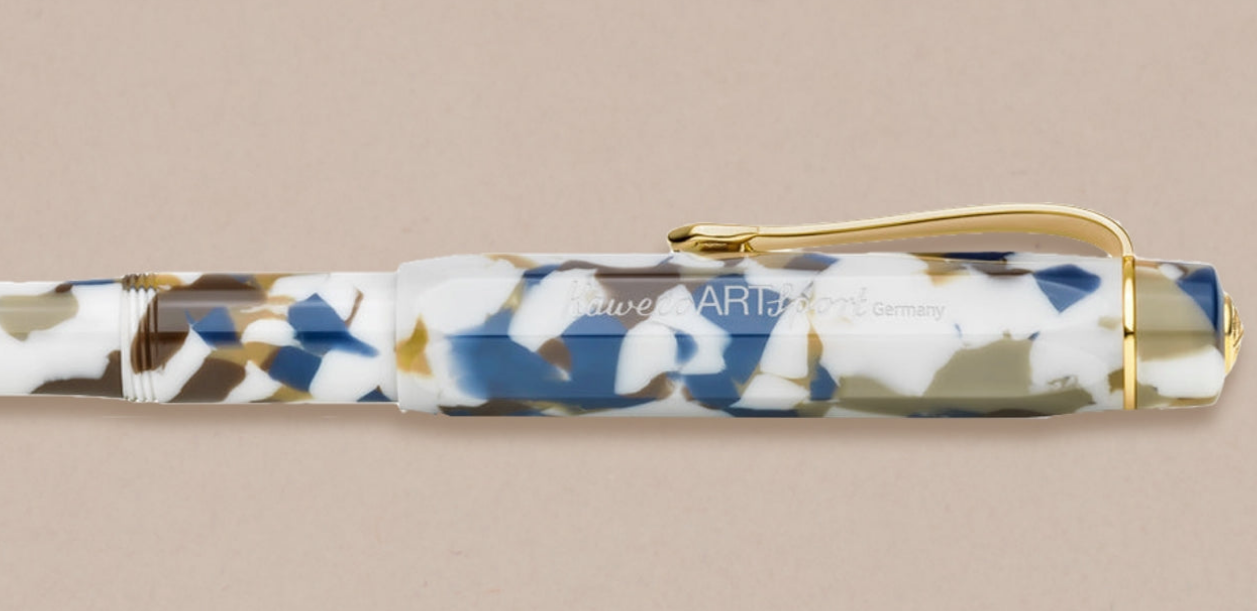 scroll, scrollTop: 191, scrollLeft: 0, axis: vertical 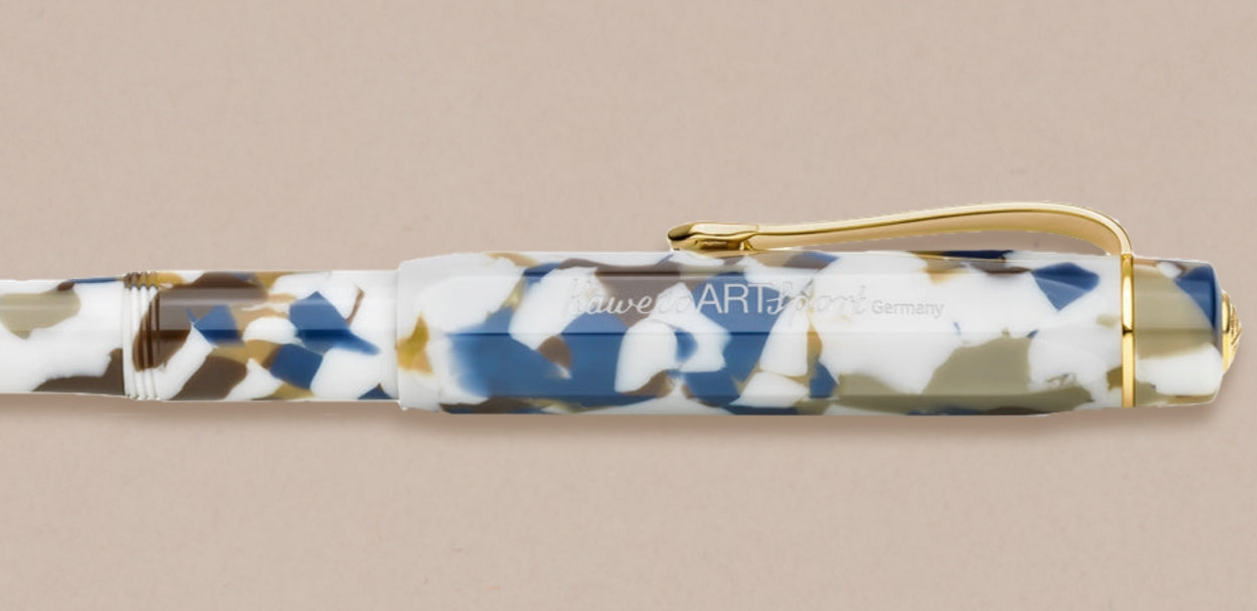 click at bounding box center (405, 256) 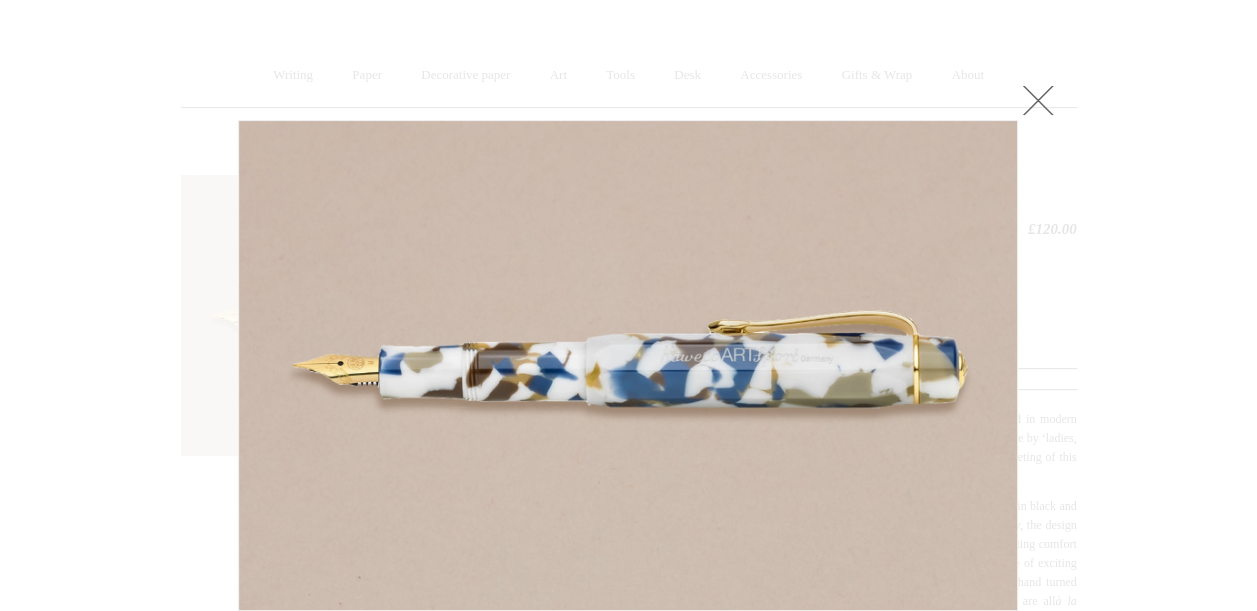 scroll, scrollTop: 132, scrollLeft: 0, axis: vertical 